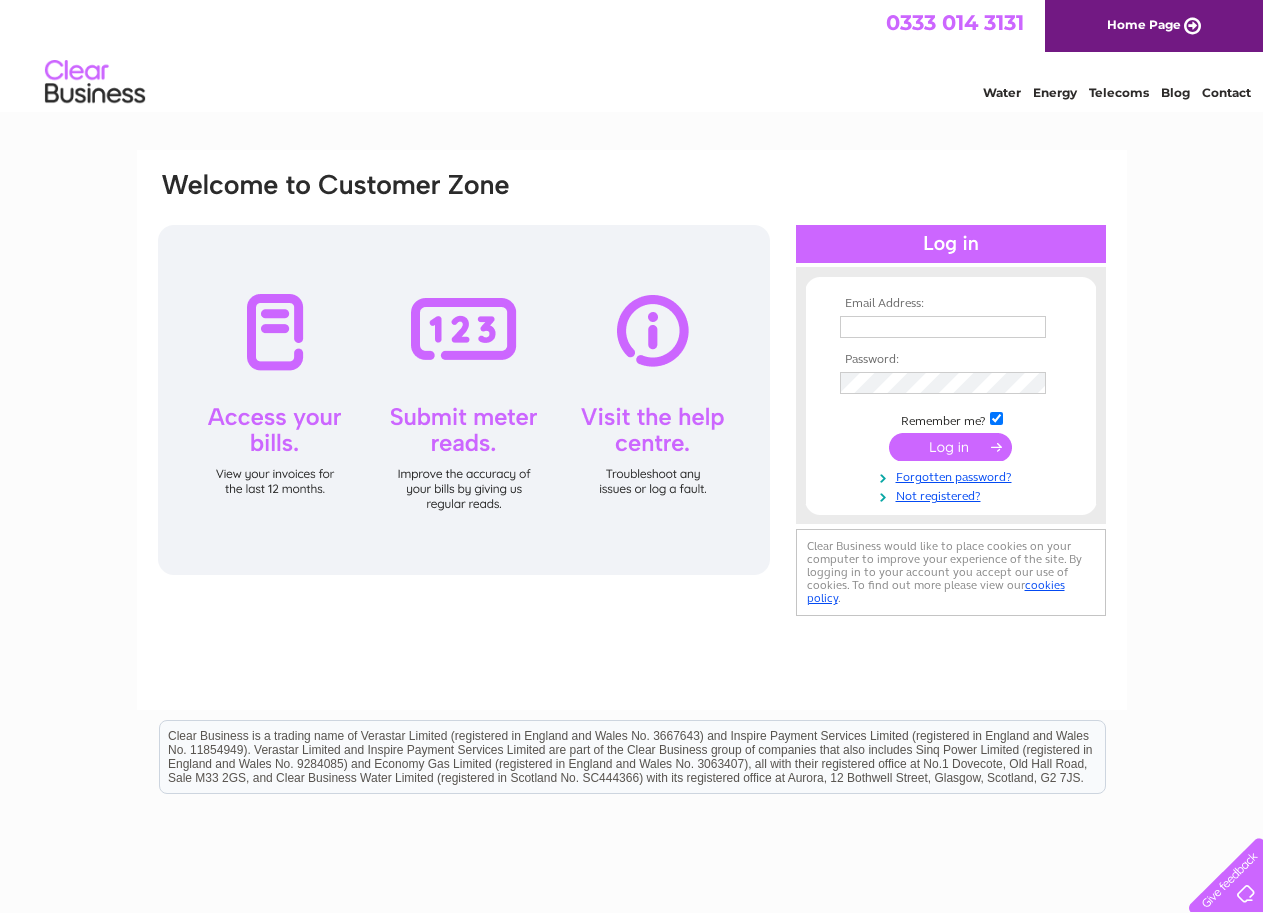 scroll, scrollTop: 0, scrollLeft: 0, axis: both 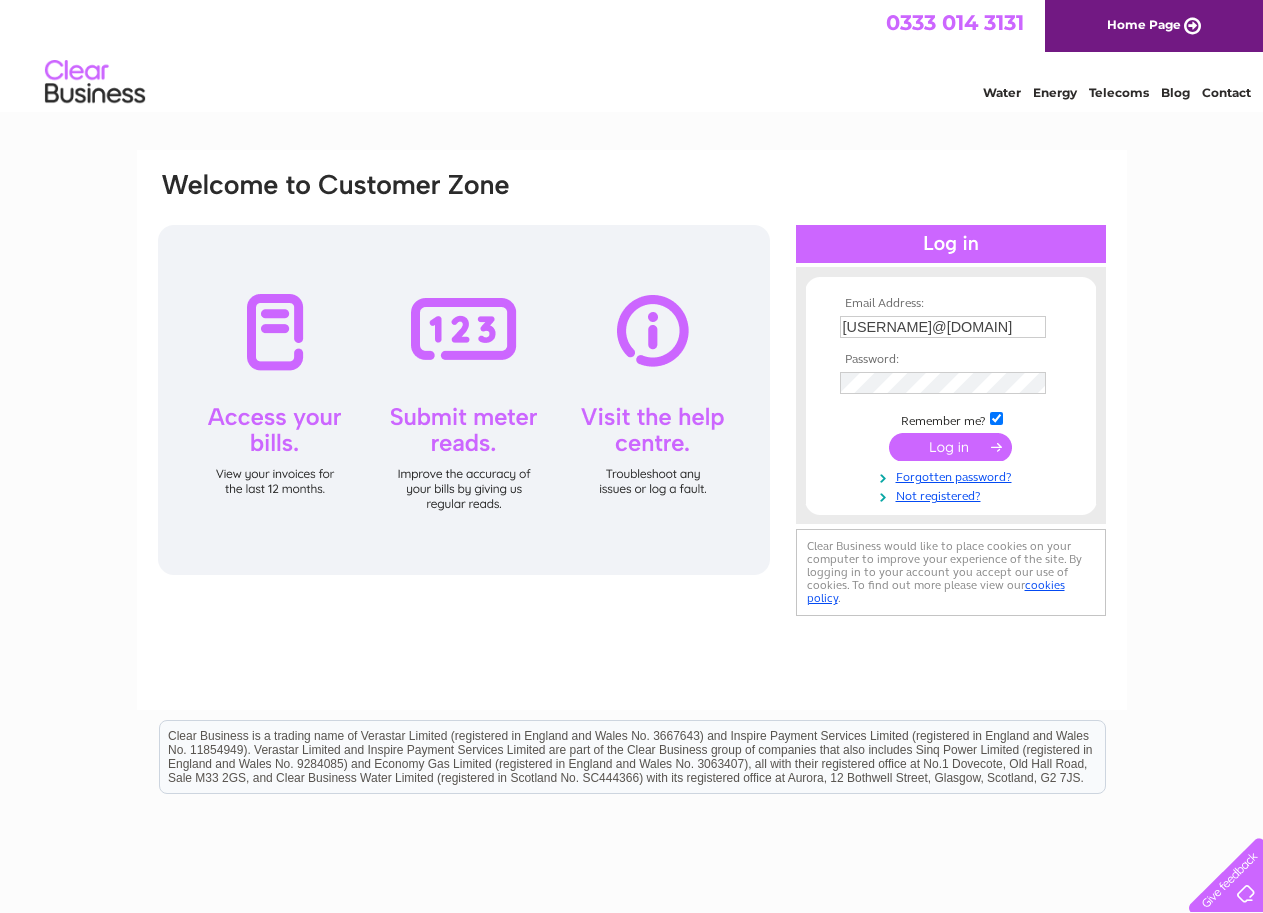 click at bounding box center (950, 447) 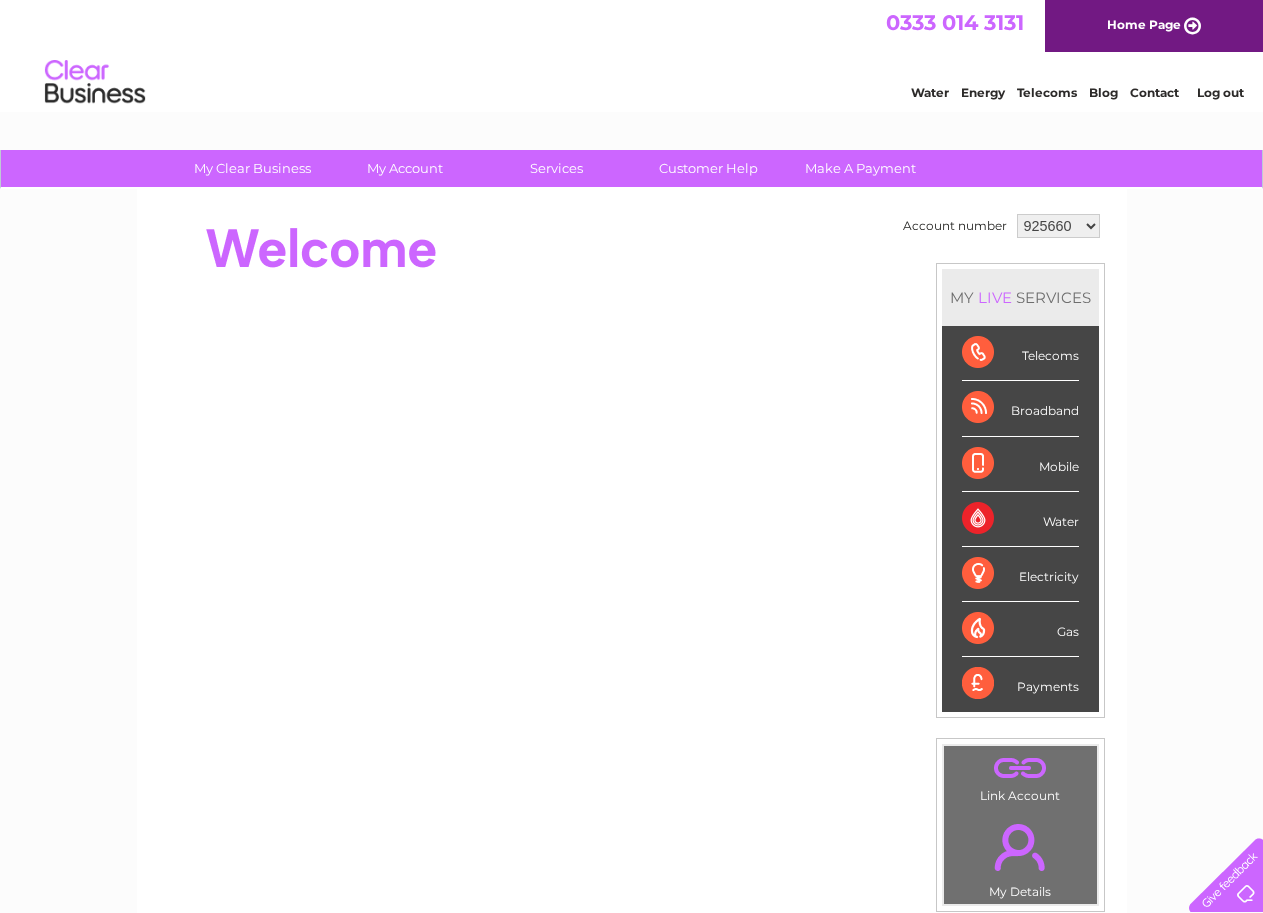 scroll, scrollTop: 0, scrollLeft: 0, axis: both 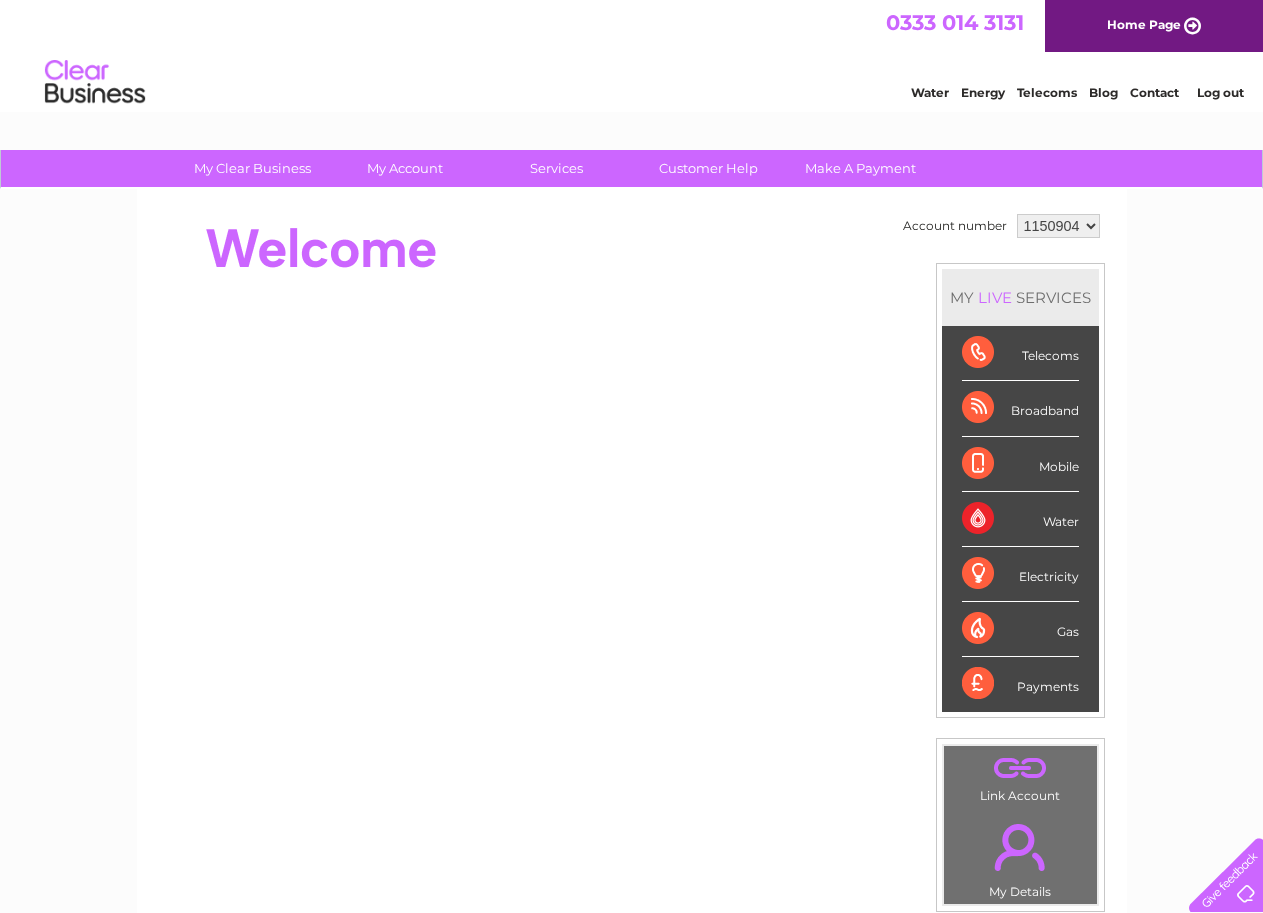 click on "925660
1150904" at bounding box center (1058, 226) 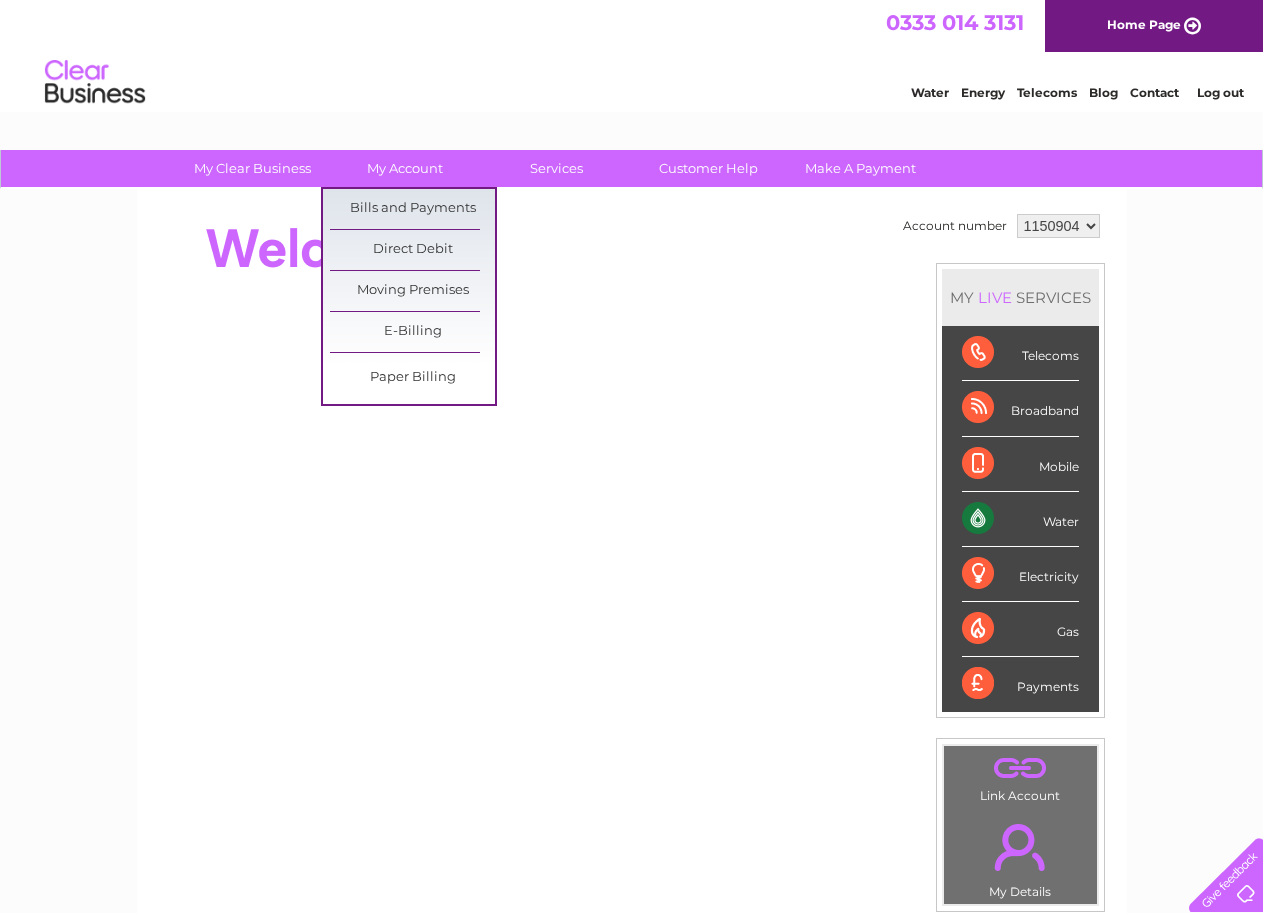 scroll, scrollTop: 0, scrollLeft: 0, axis: both 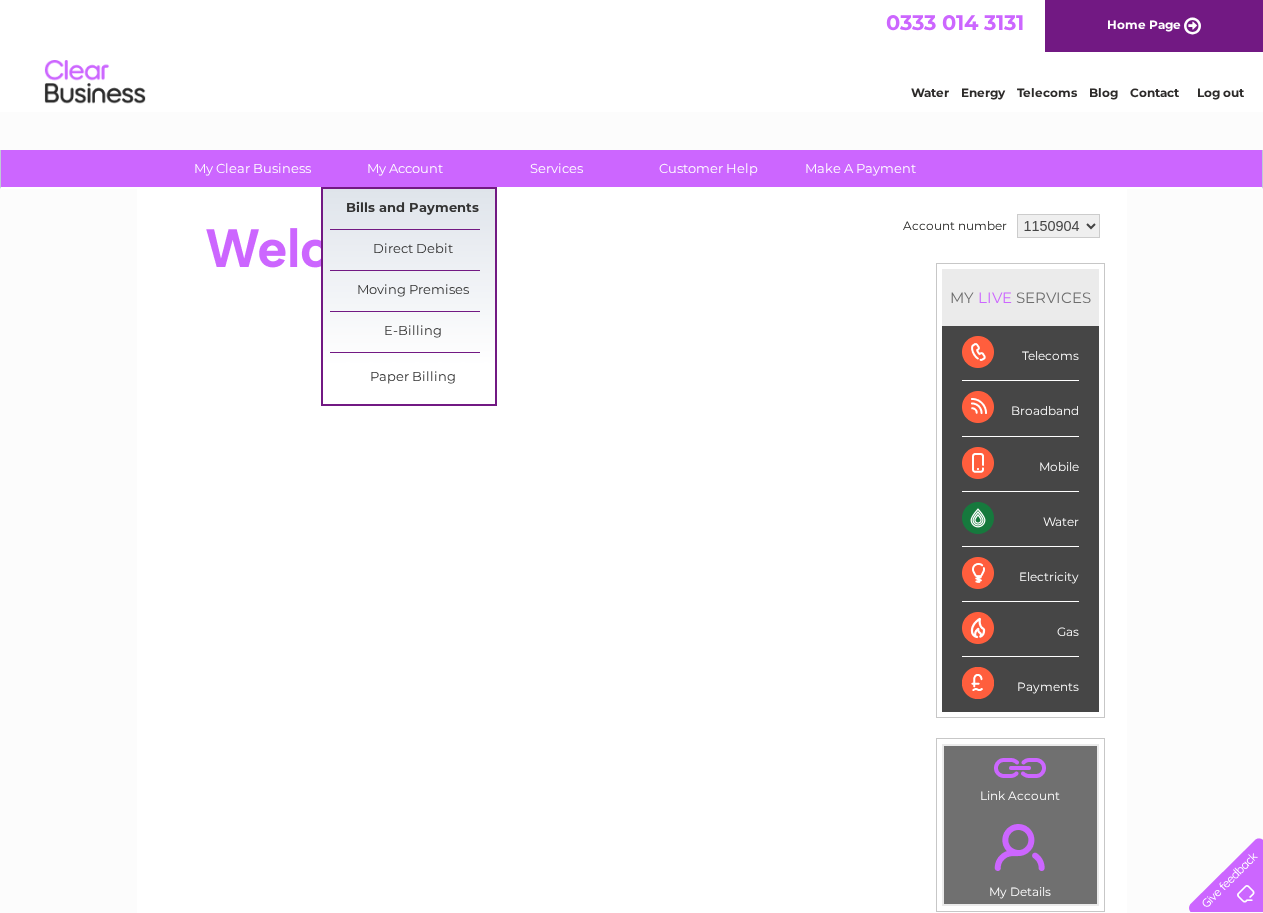 click on "Bills and Payments" at bounding box center [412, 209] 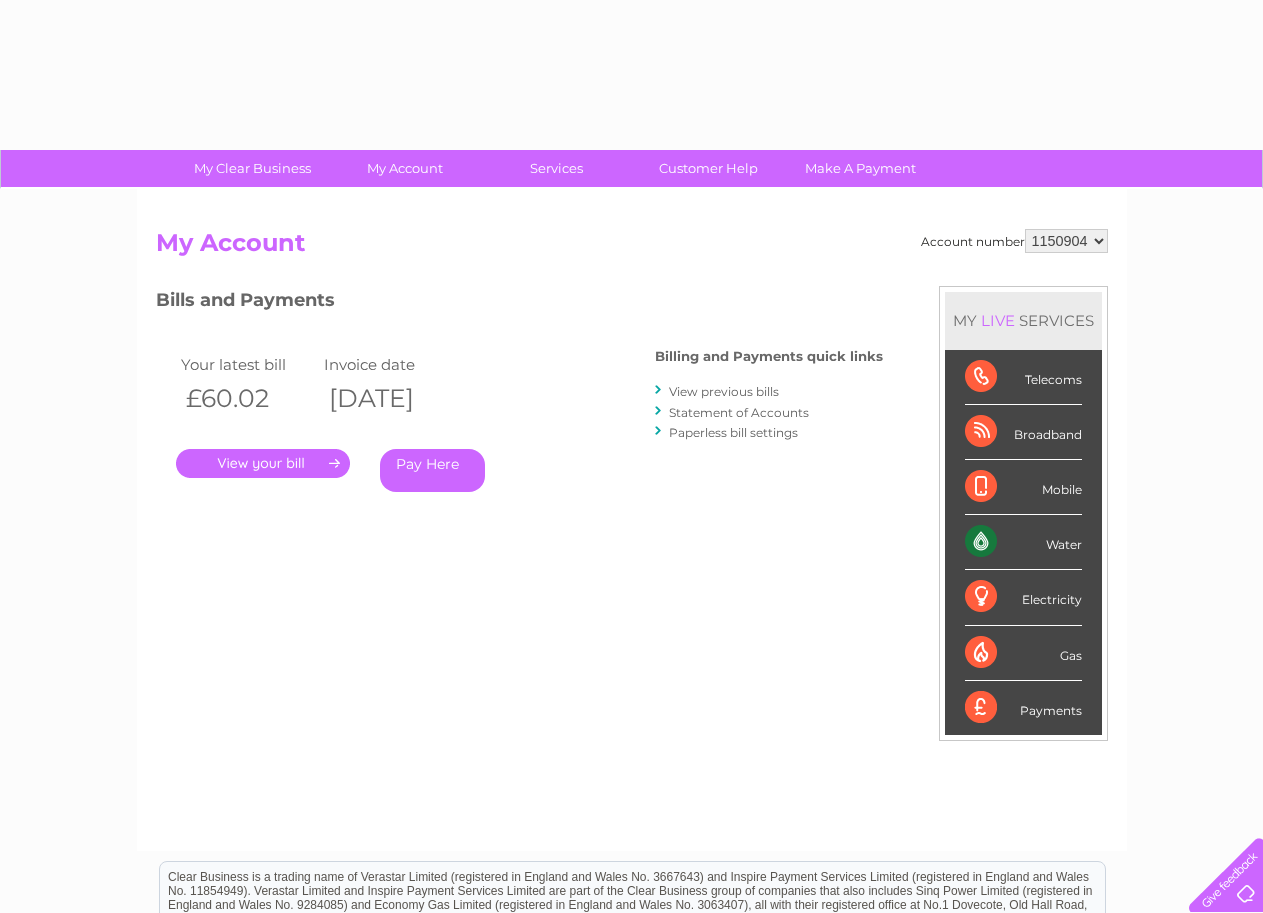 scroll, scrollTop: 0, scrollLeft: 0, axis: both 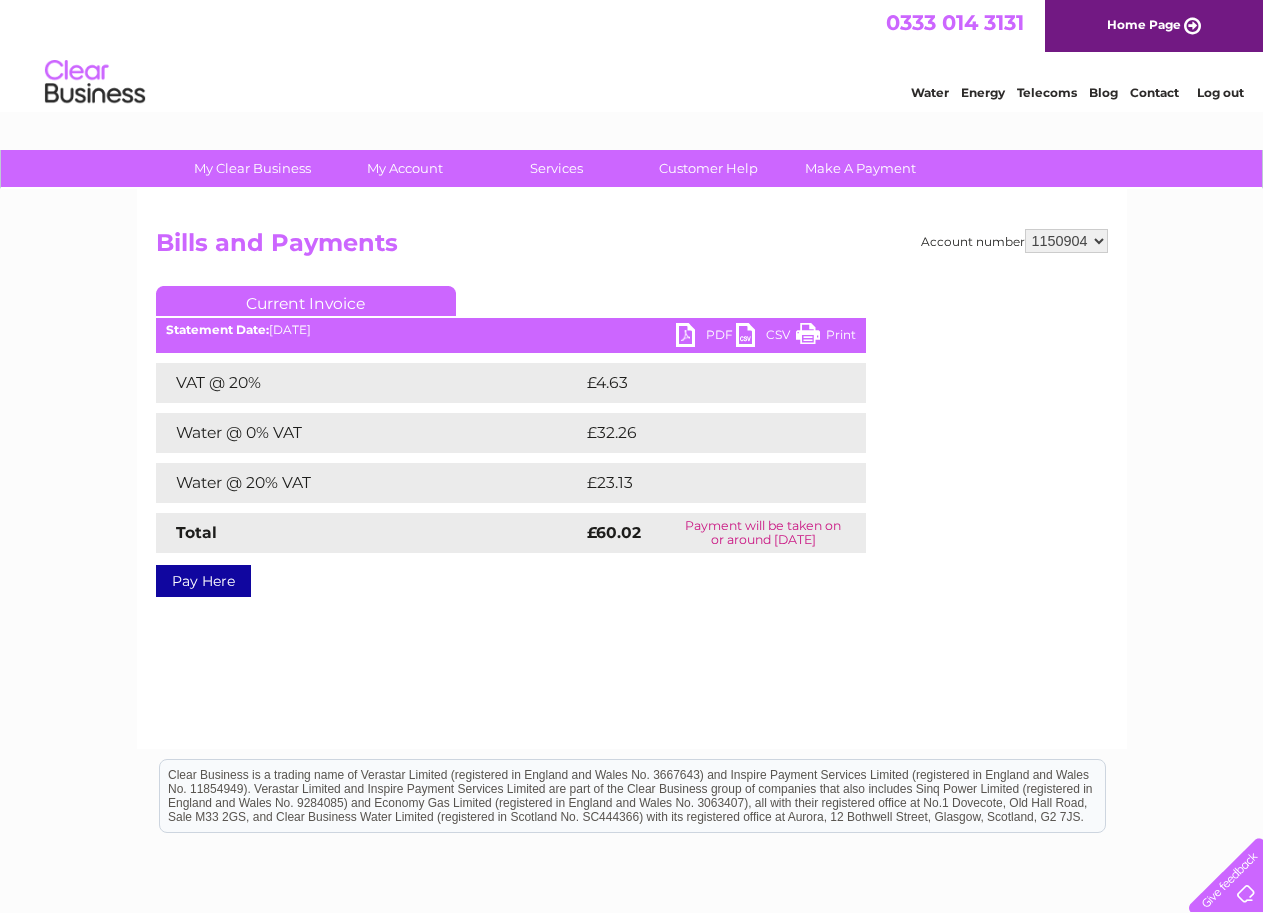 click on "PDF" at bounding box center (706, 337) 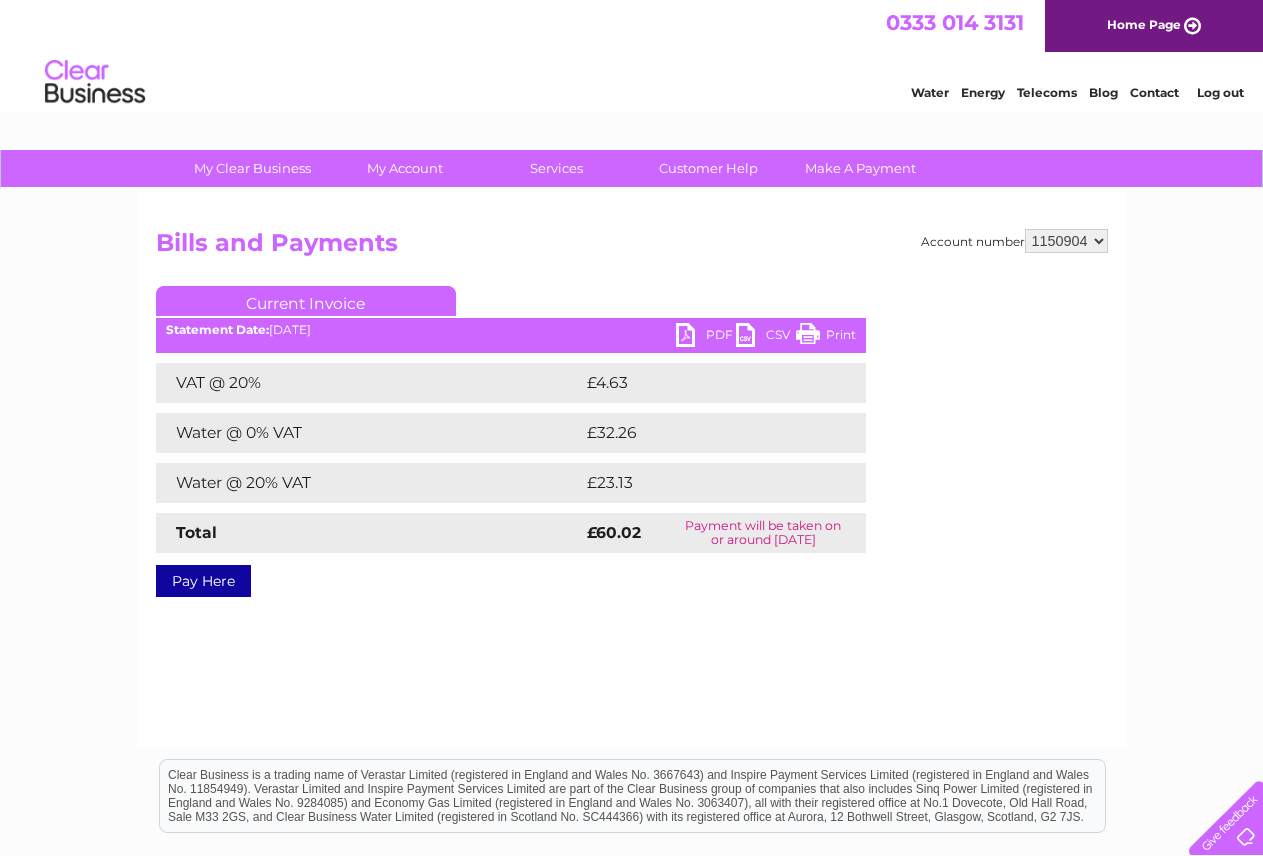 click on "Clear Business is a trading name of Verastar Limited (registered in England and Wales No. 3667643) and Inspire Payment Services Limited (registered in England and Wales No. 11854949).
Verastar Limited and Inspire Payment Services Limited are part of the Clear Business group of companies that also includes Sinq Power Limited (registered in England and Wales No. 9284085)
and Economy Gas Limited (registered in England and Wales No. 3063407), all with their registered office at No.1 Dovecote, Old Hall Road, Sale M33 2GS, and Clear Business Water Limited
(registered in Scotland No. SC444366) with its registered office at Aurora, 12 Bothwell Street, Glasgow, Scotland, G2 7JS." at bounding box center [631, 806] 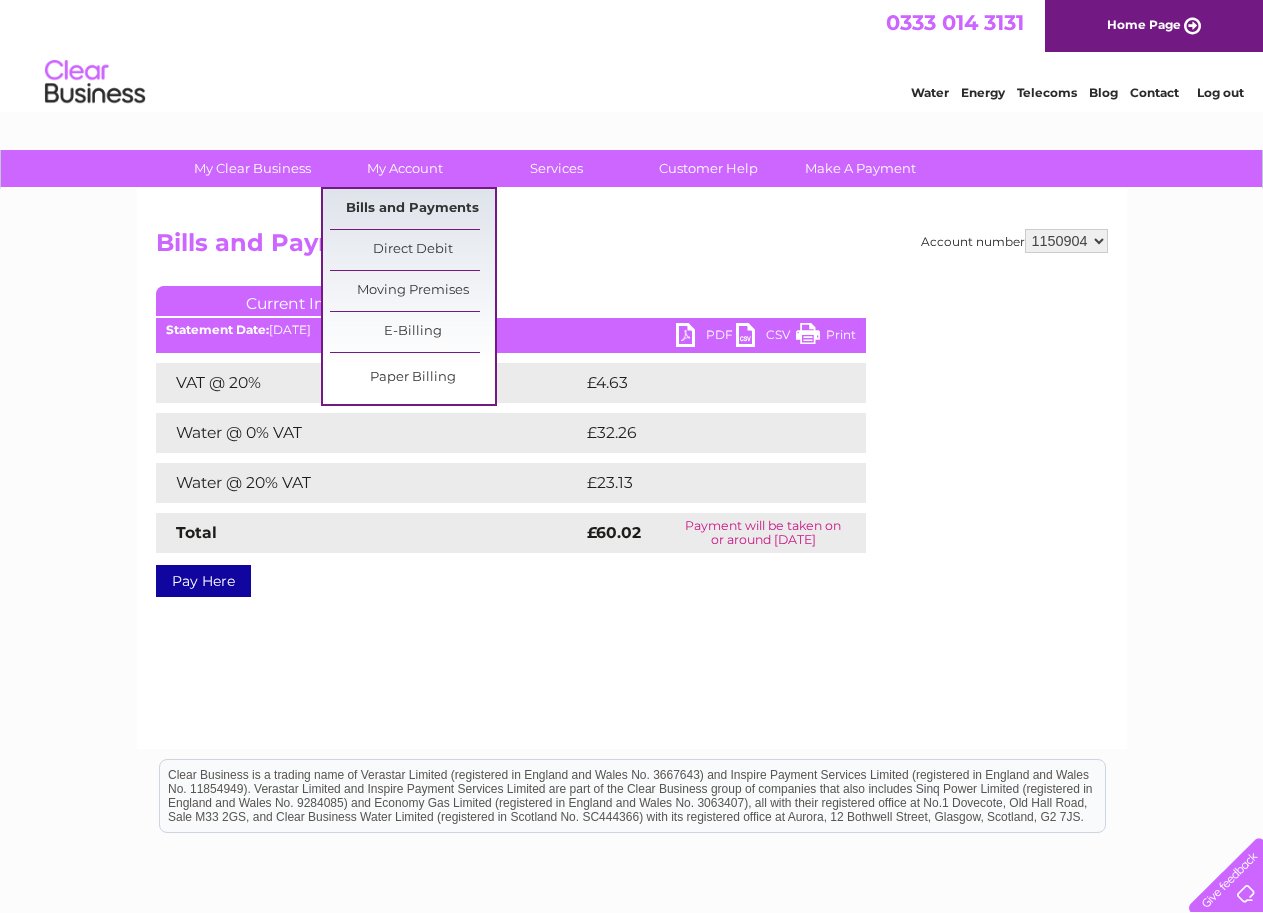 click on "Bills and Payments" at bounding box center (412, 209) 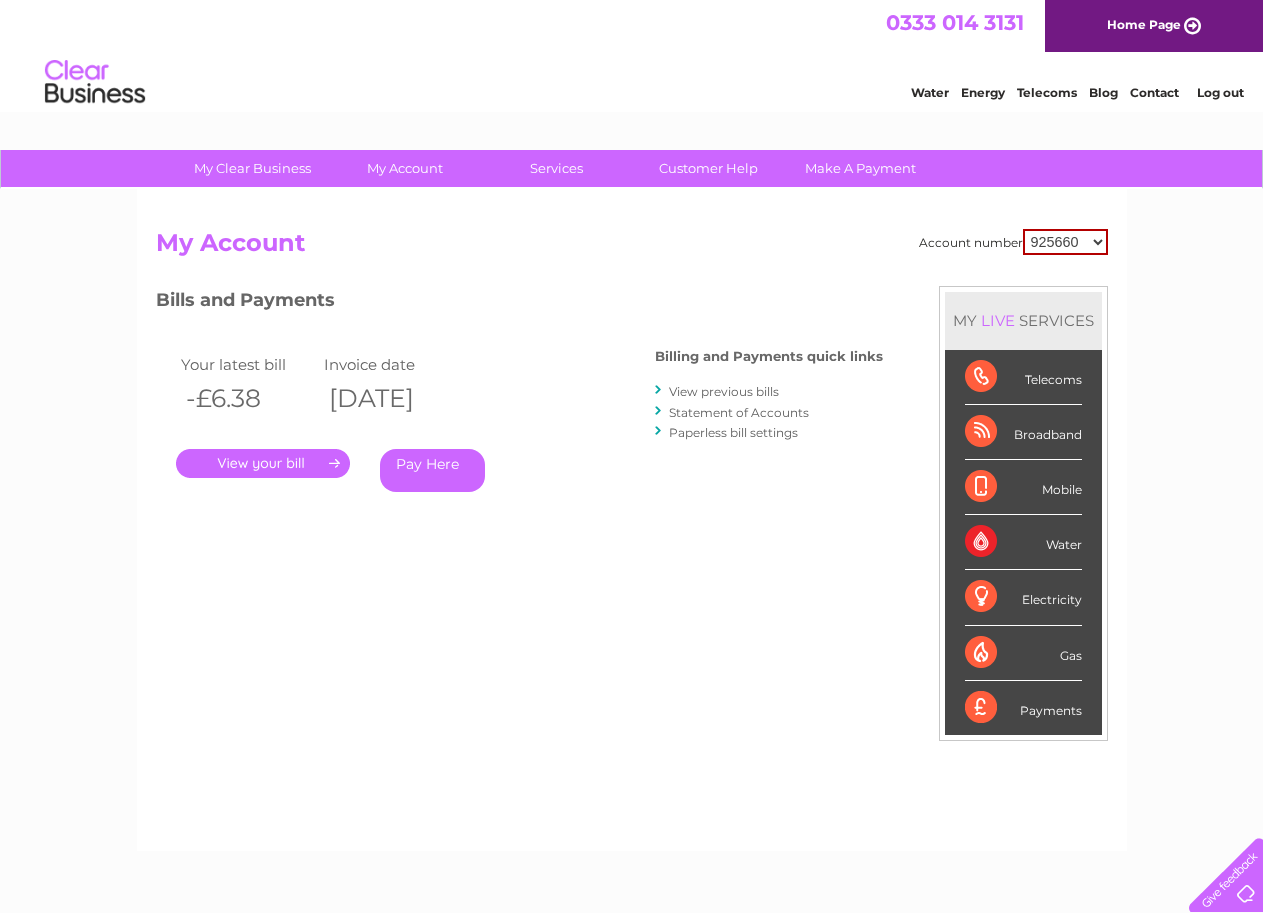scroll, scrollTop: 0, scrollLeft: 0, axis: both 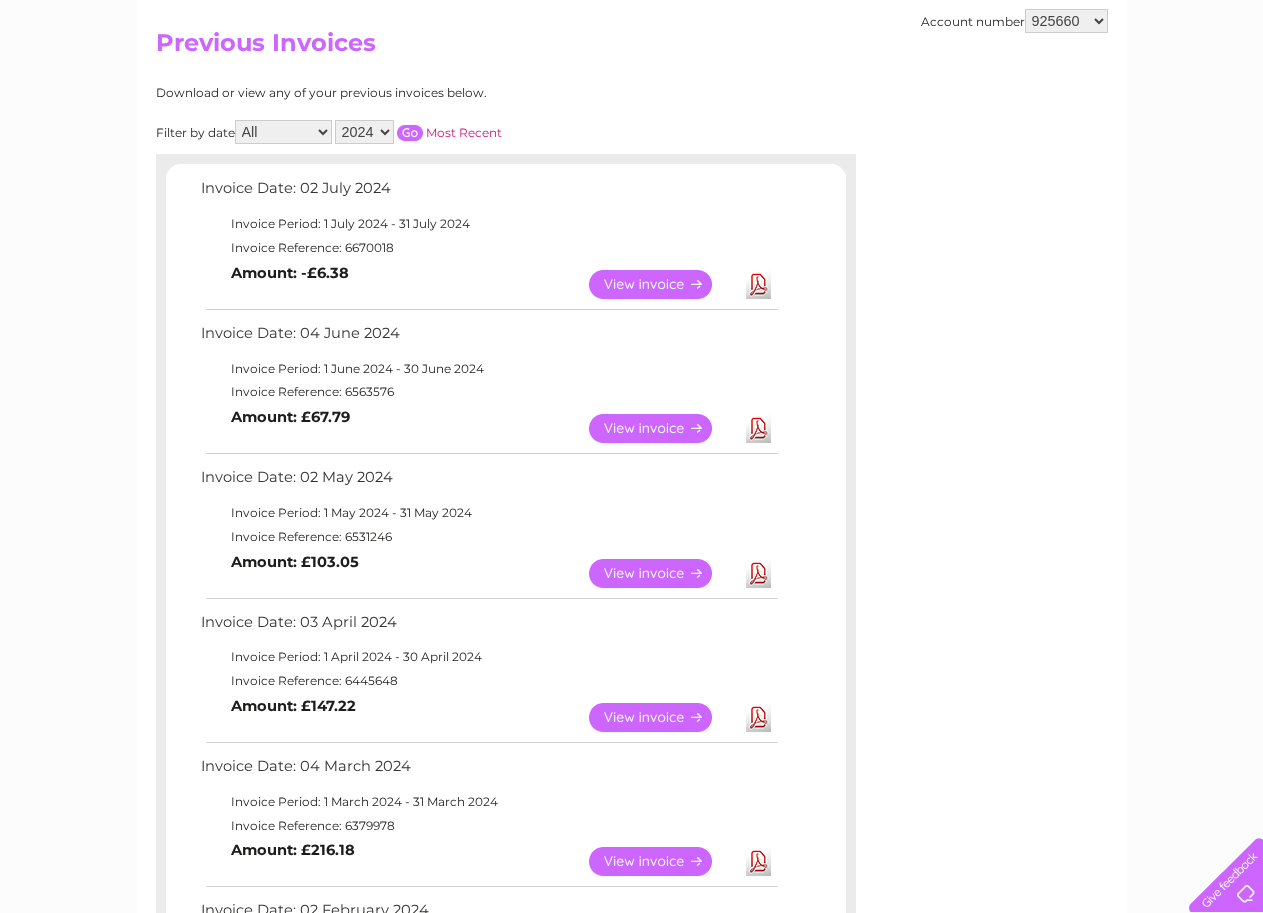 click on "925660
1150904" at bounding box center [1066, 21] 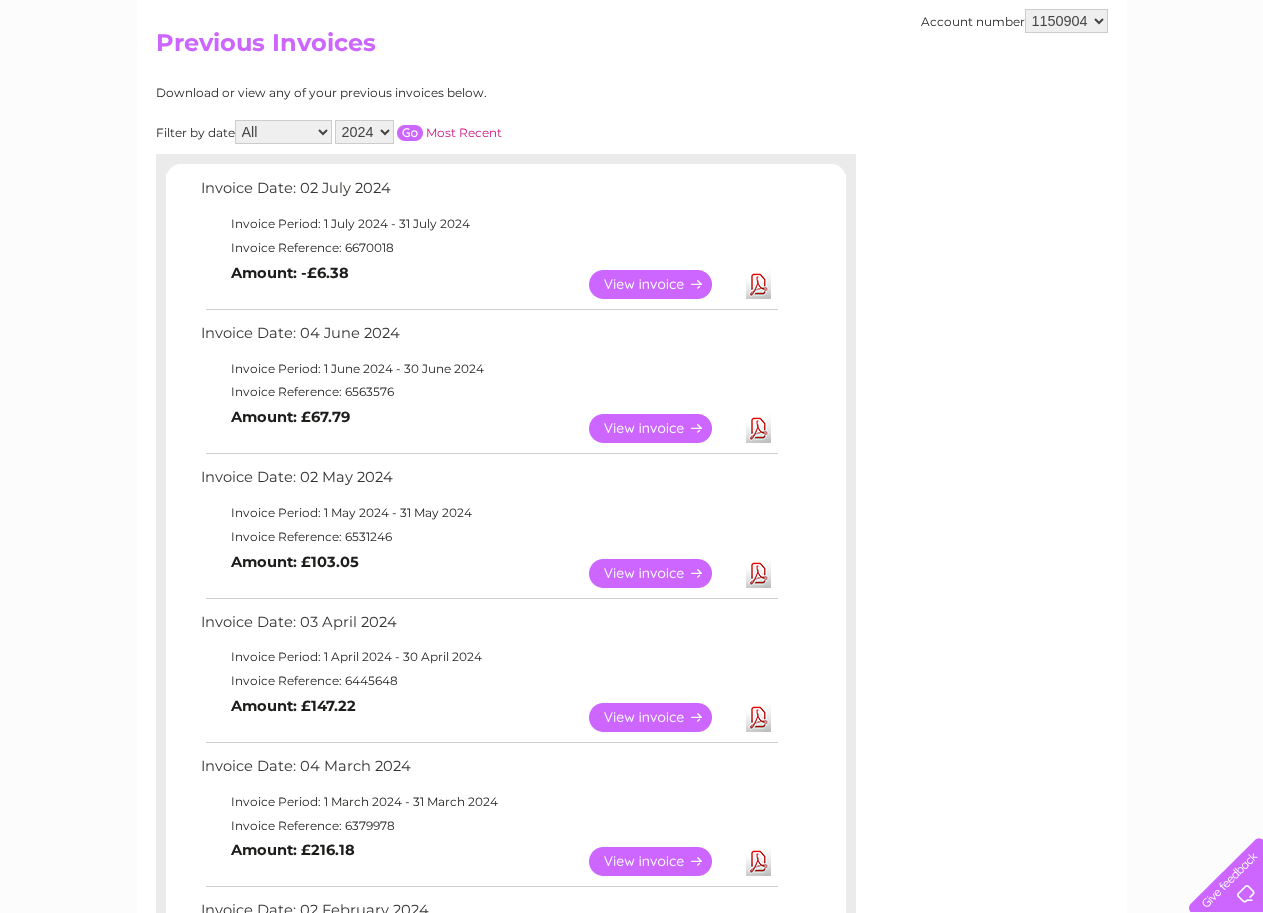 click on "925660
1150904" at bounding box center [1066, 21] 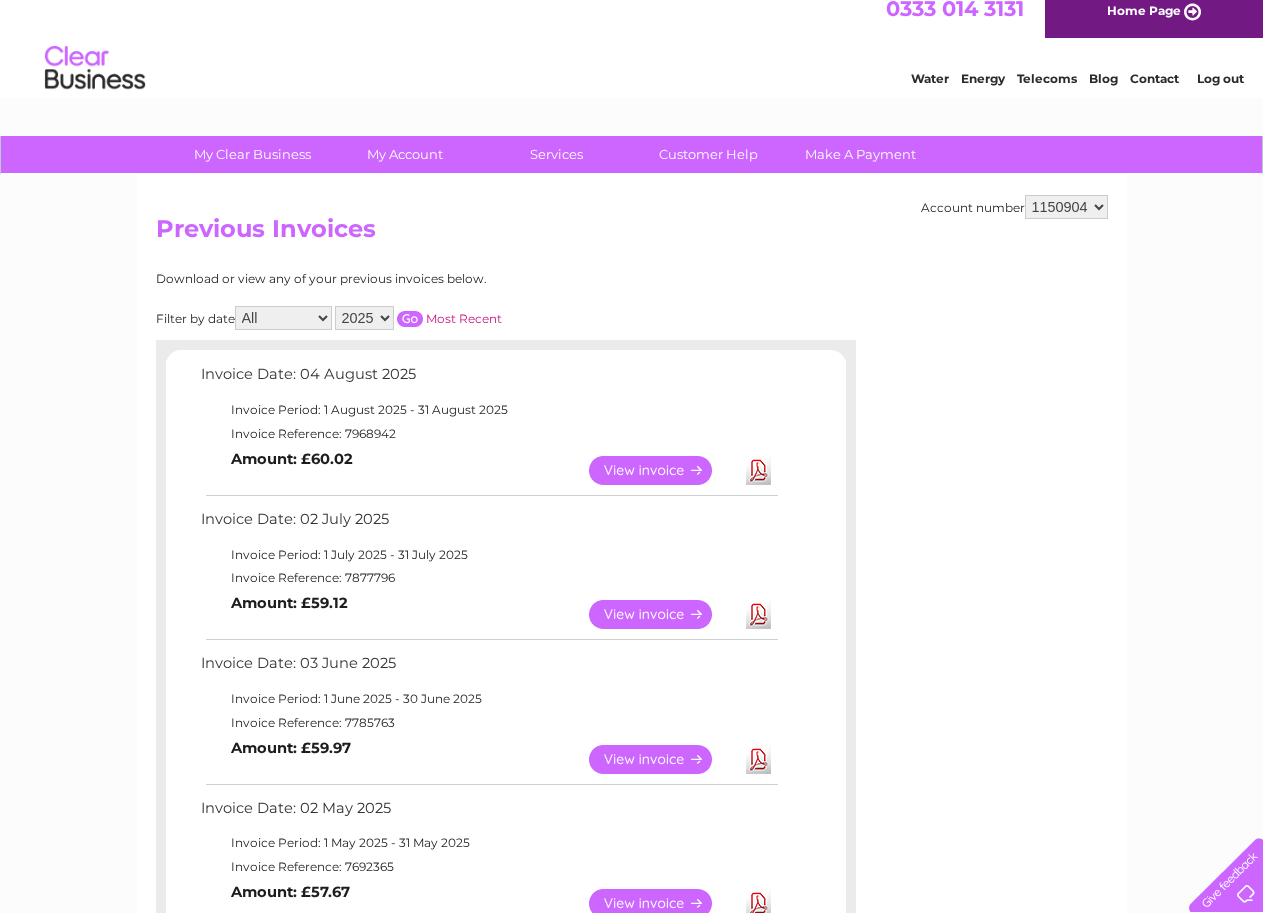 scroll, scrollTop: 0, scrollLeft: 0, axis: both 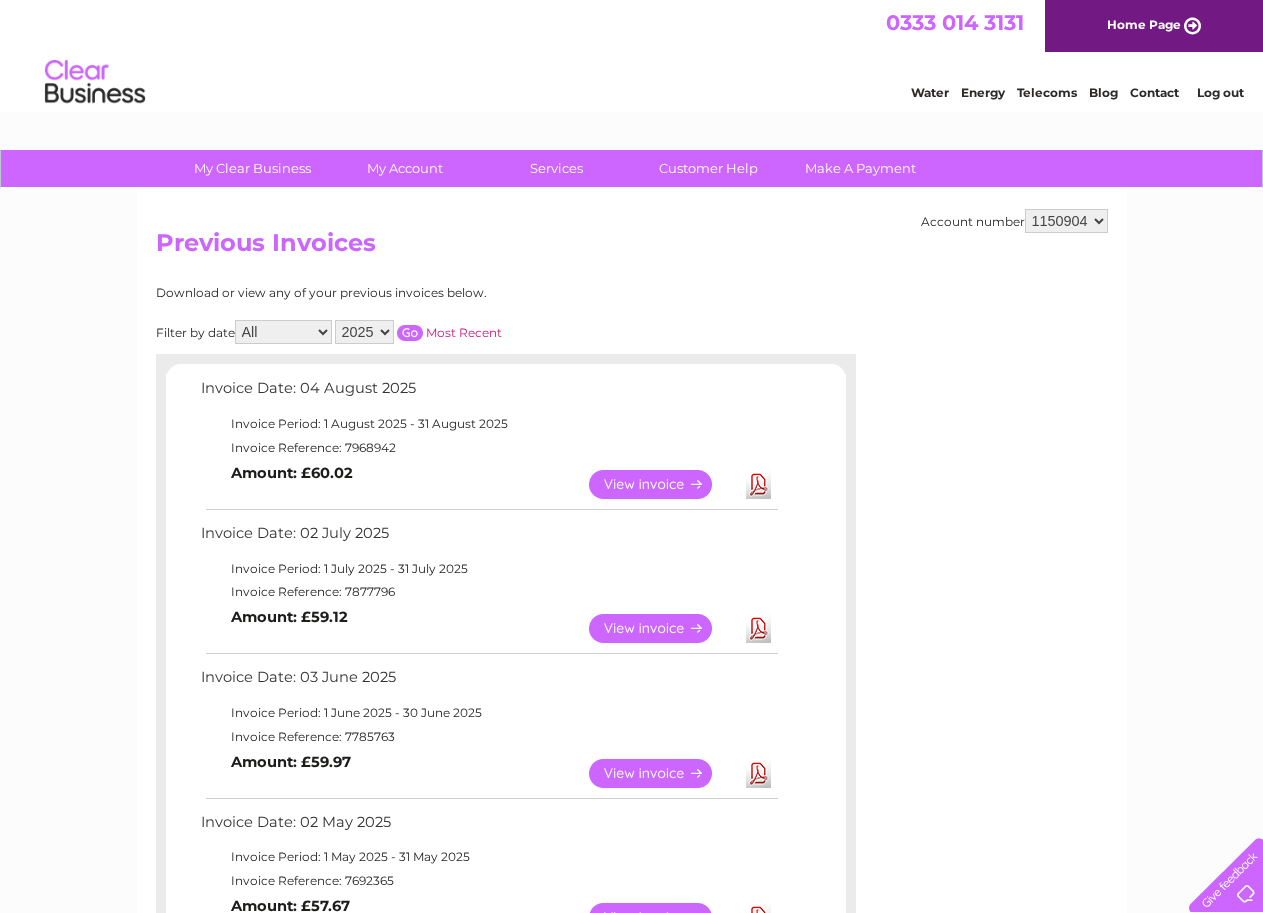 click on "View" at bounding box center (662, 628) 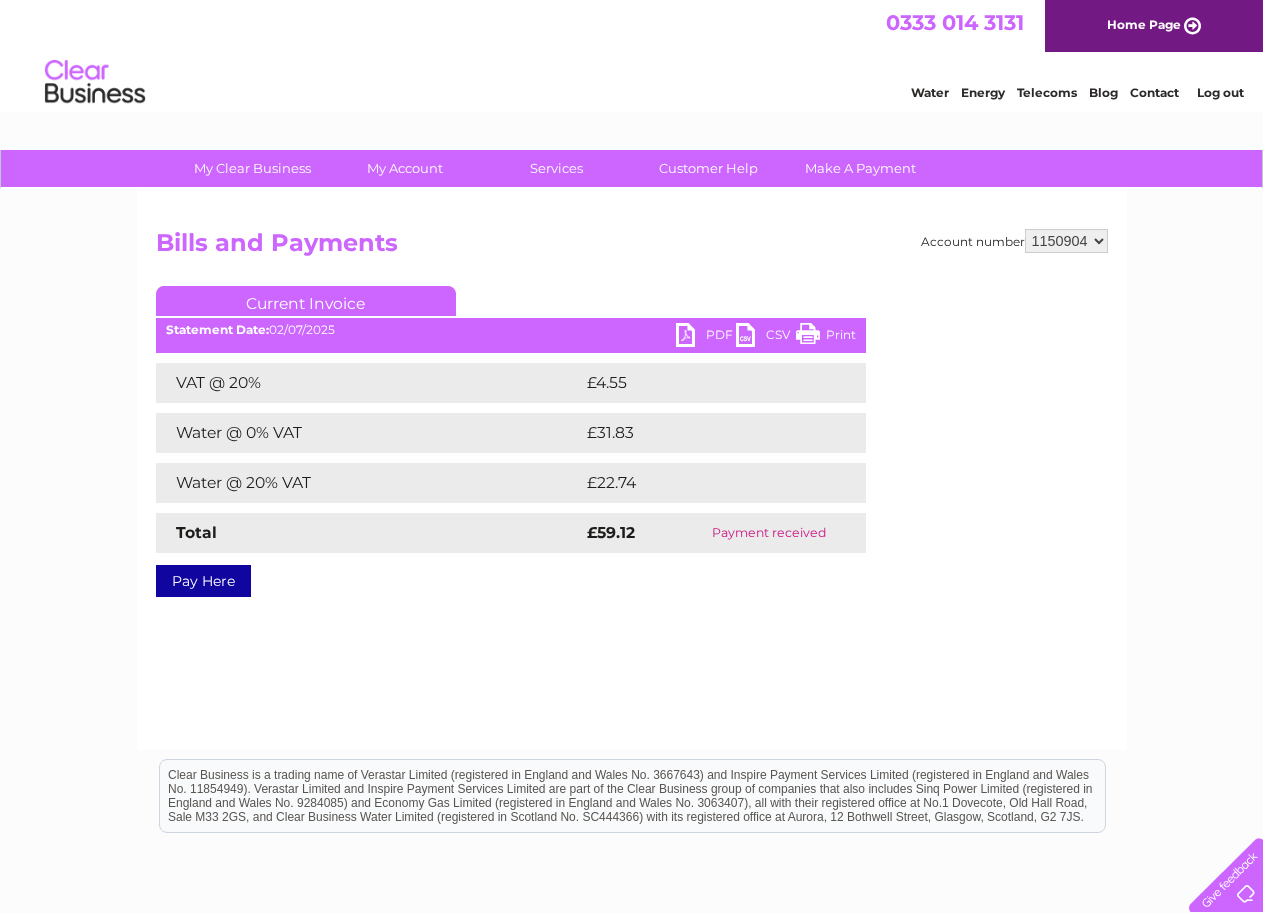 scroll, scrollTop: 0, scrollLeft: 0, axis: both 